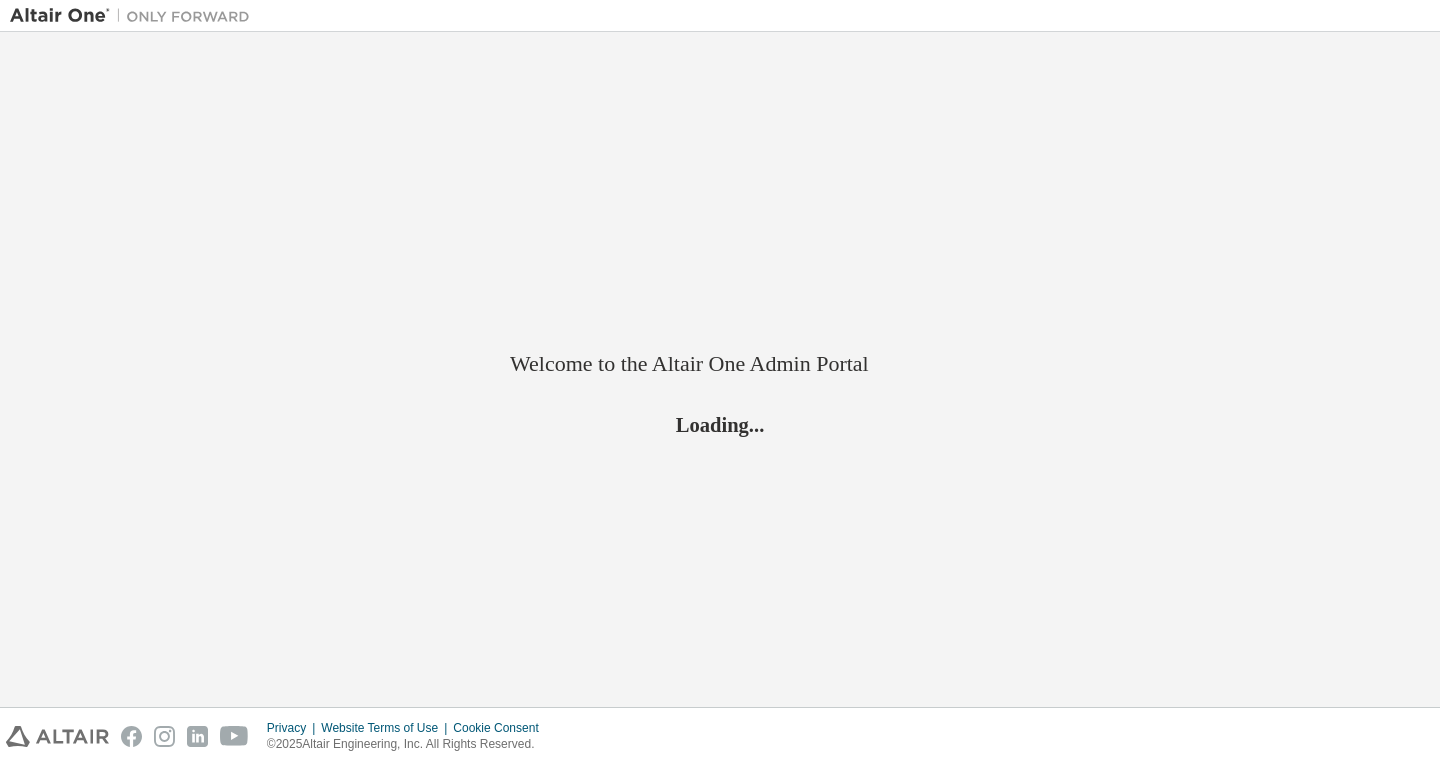 scroll, scrollTop: 0, scrollLeft: 0, axis: both 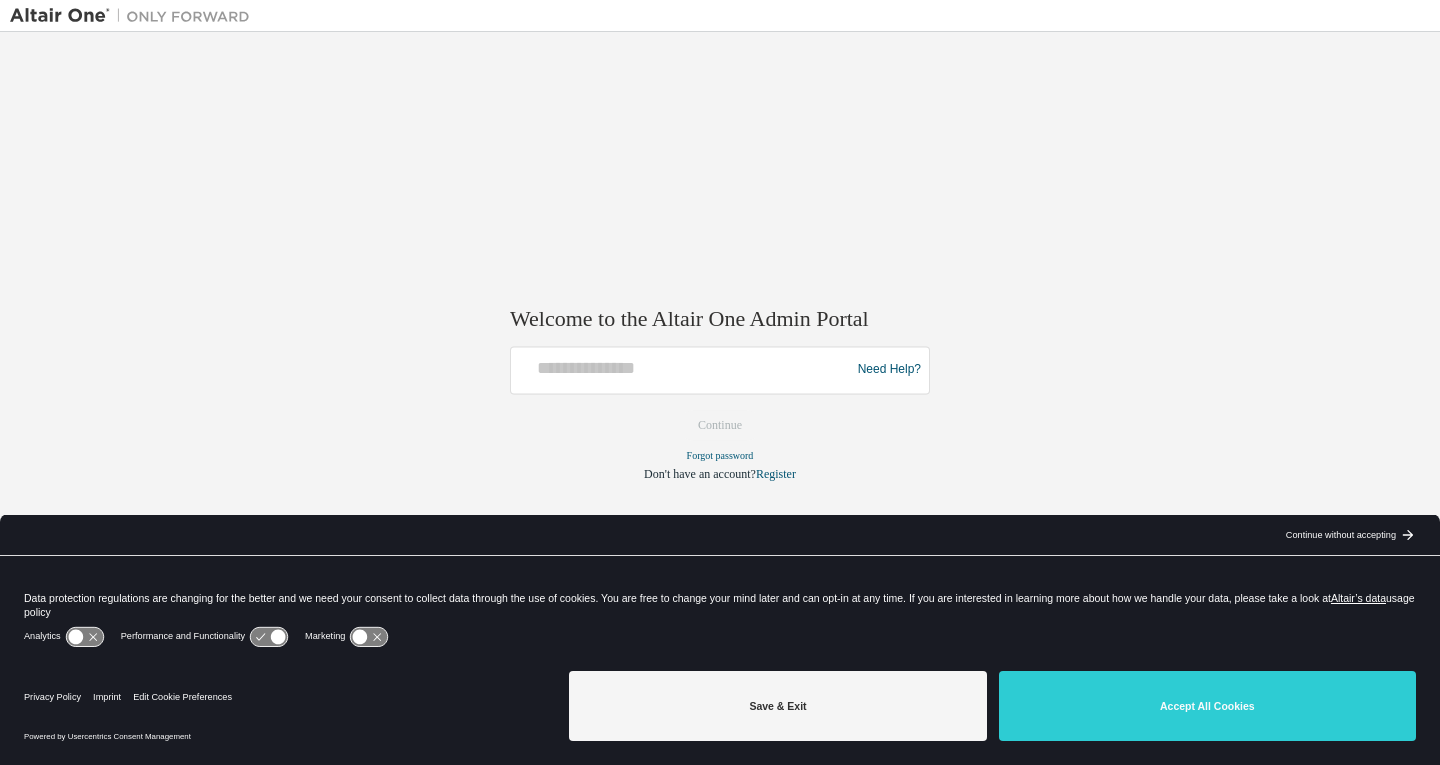 click on "Accept All Cookies" at bounding box center [1207, 706] 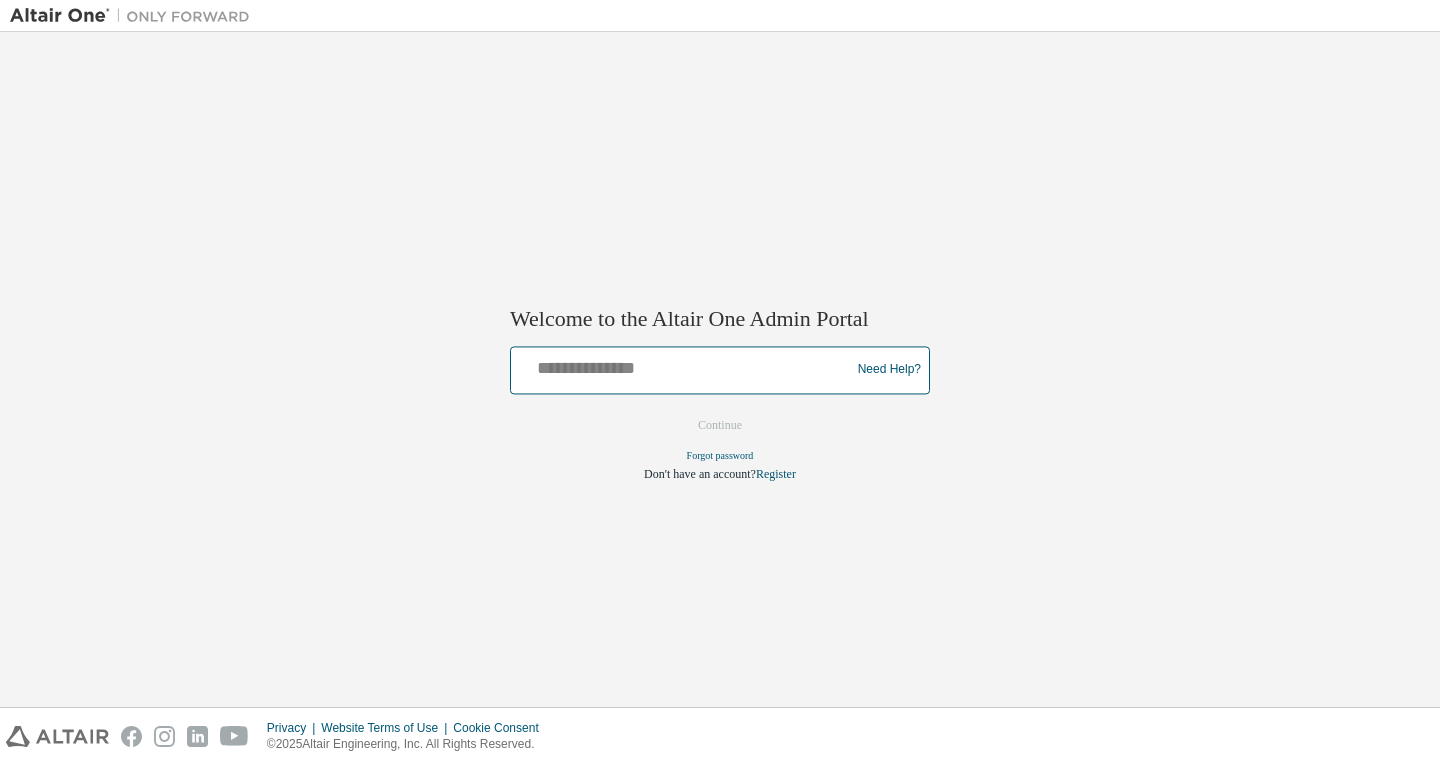 click at bounding box center [683, 365] 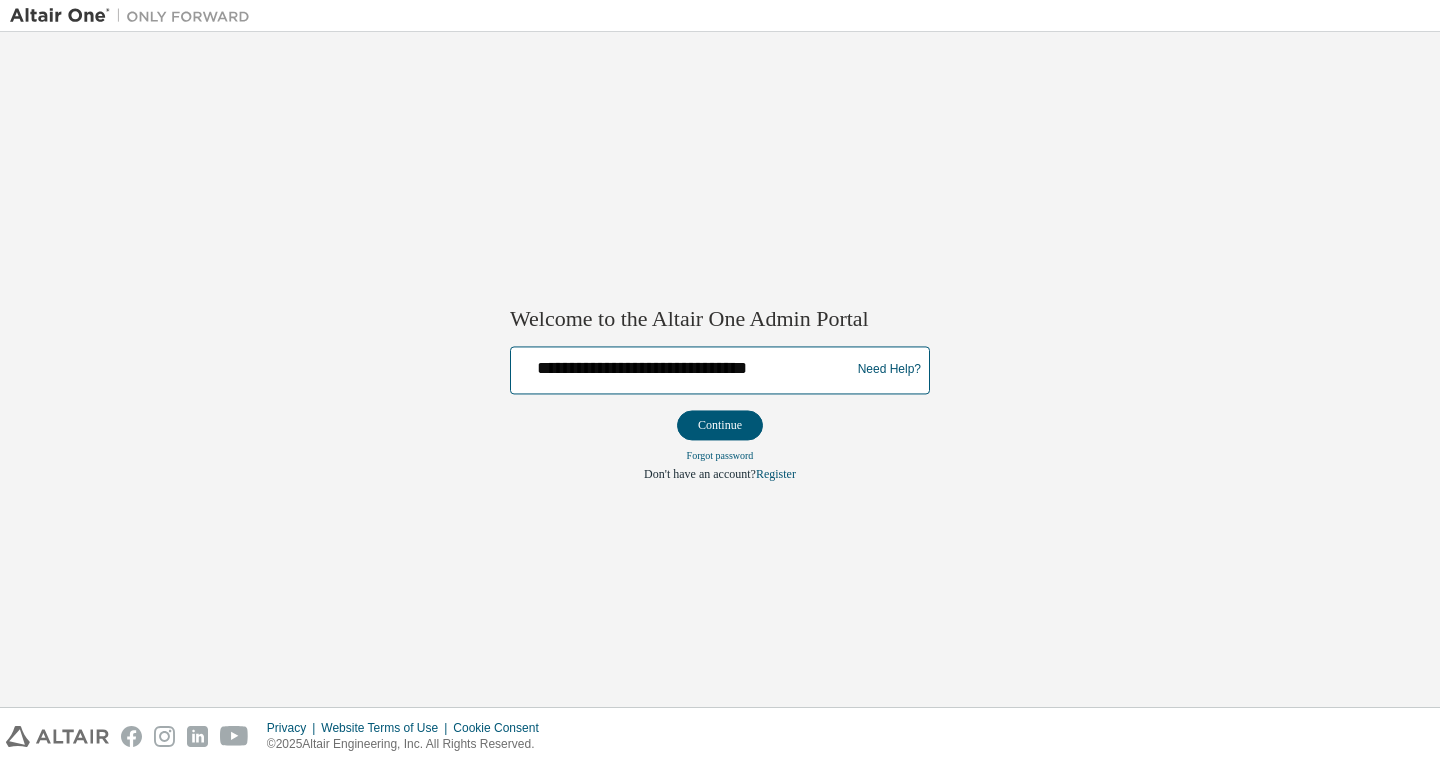 click on "**********" at bounding box center (683, 365) 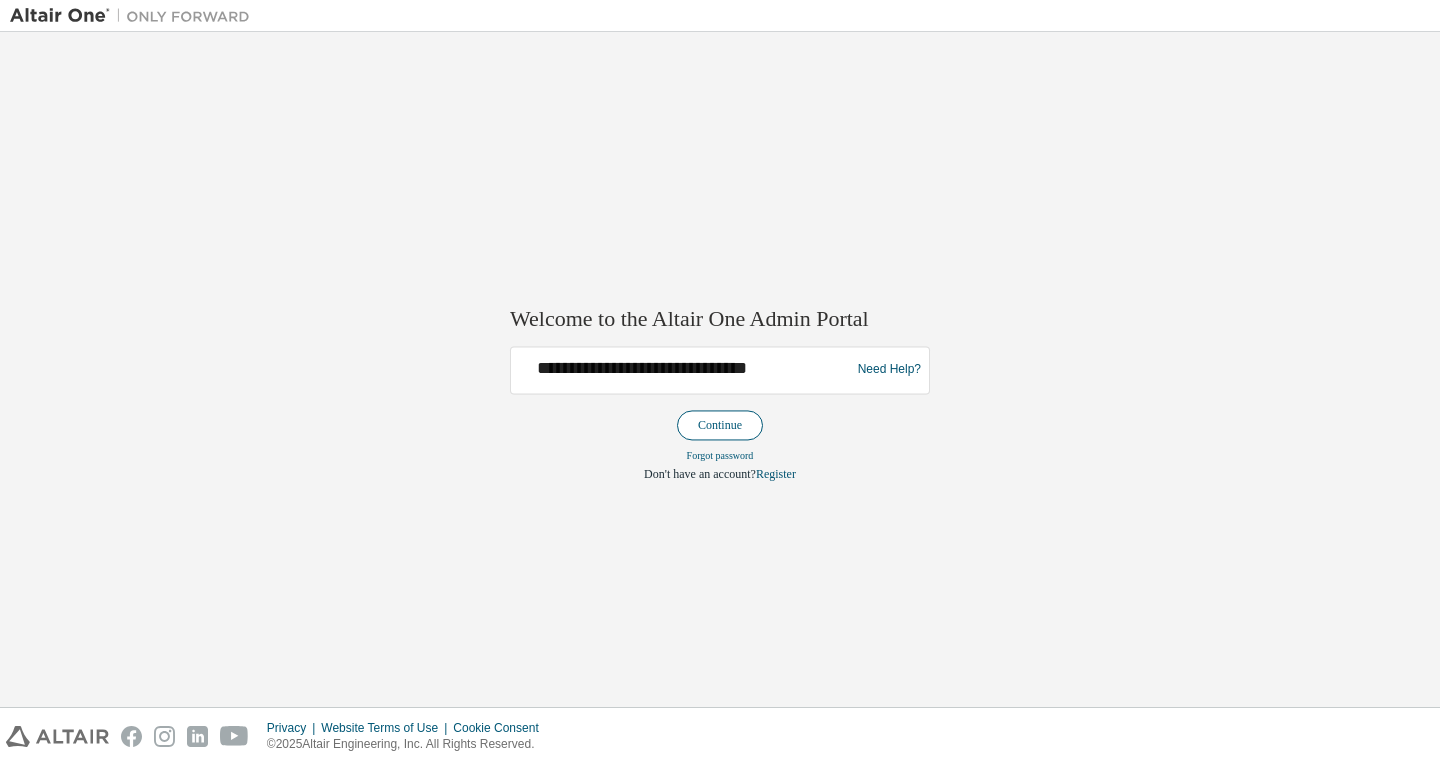 click on "Continue" at bounding box center (720, 425) 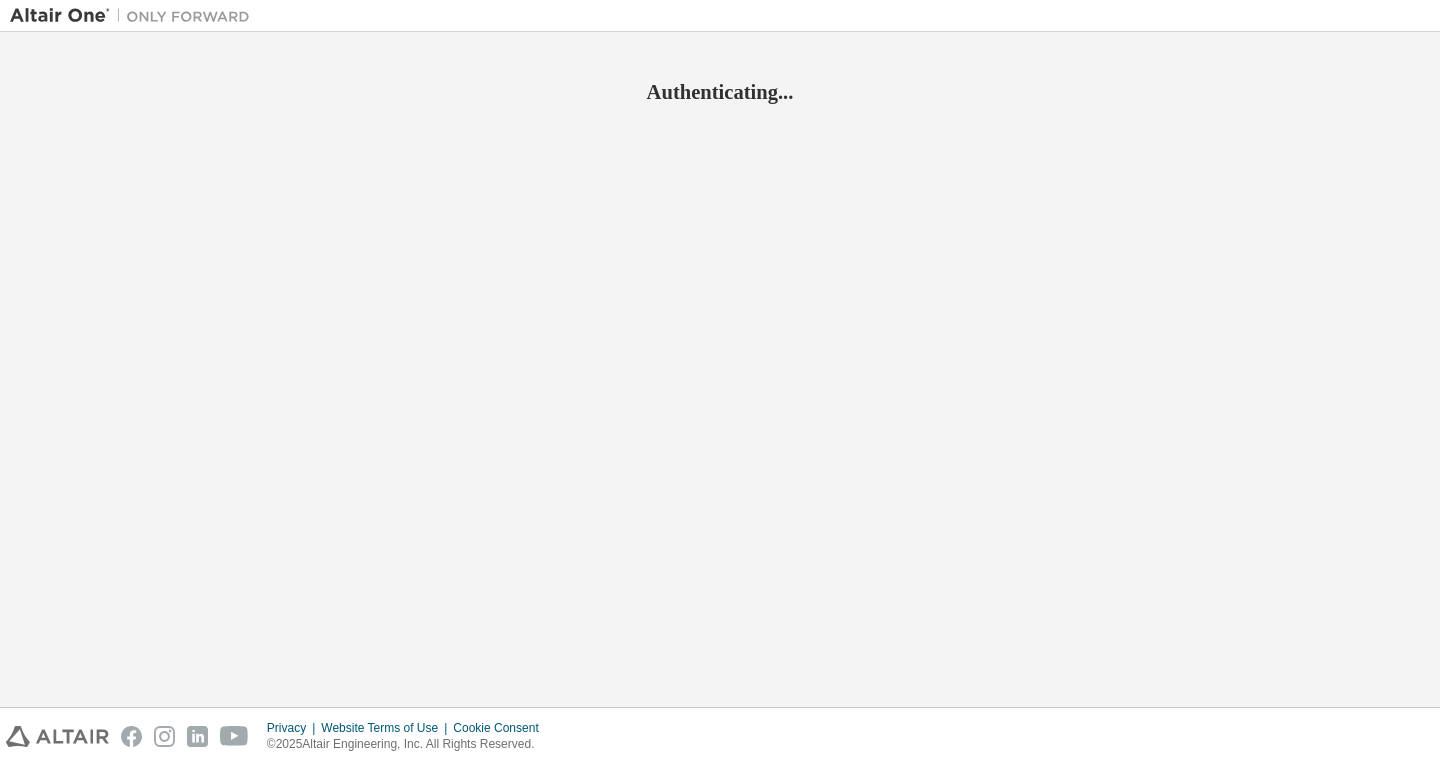 scroll, scrollTop: 0, scrollLeft: 0, axis: both 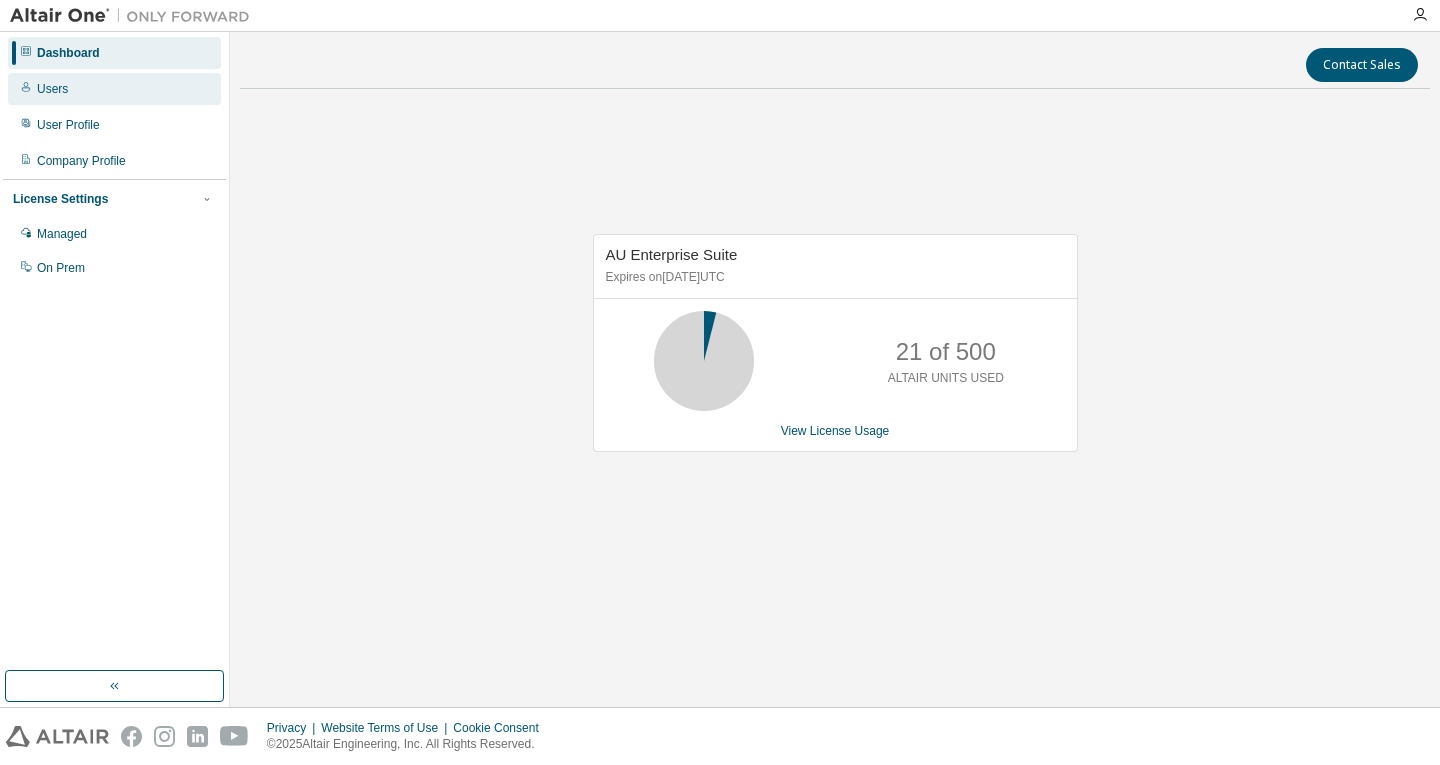 click on "Users" at bounding box center [114, 89] 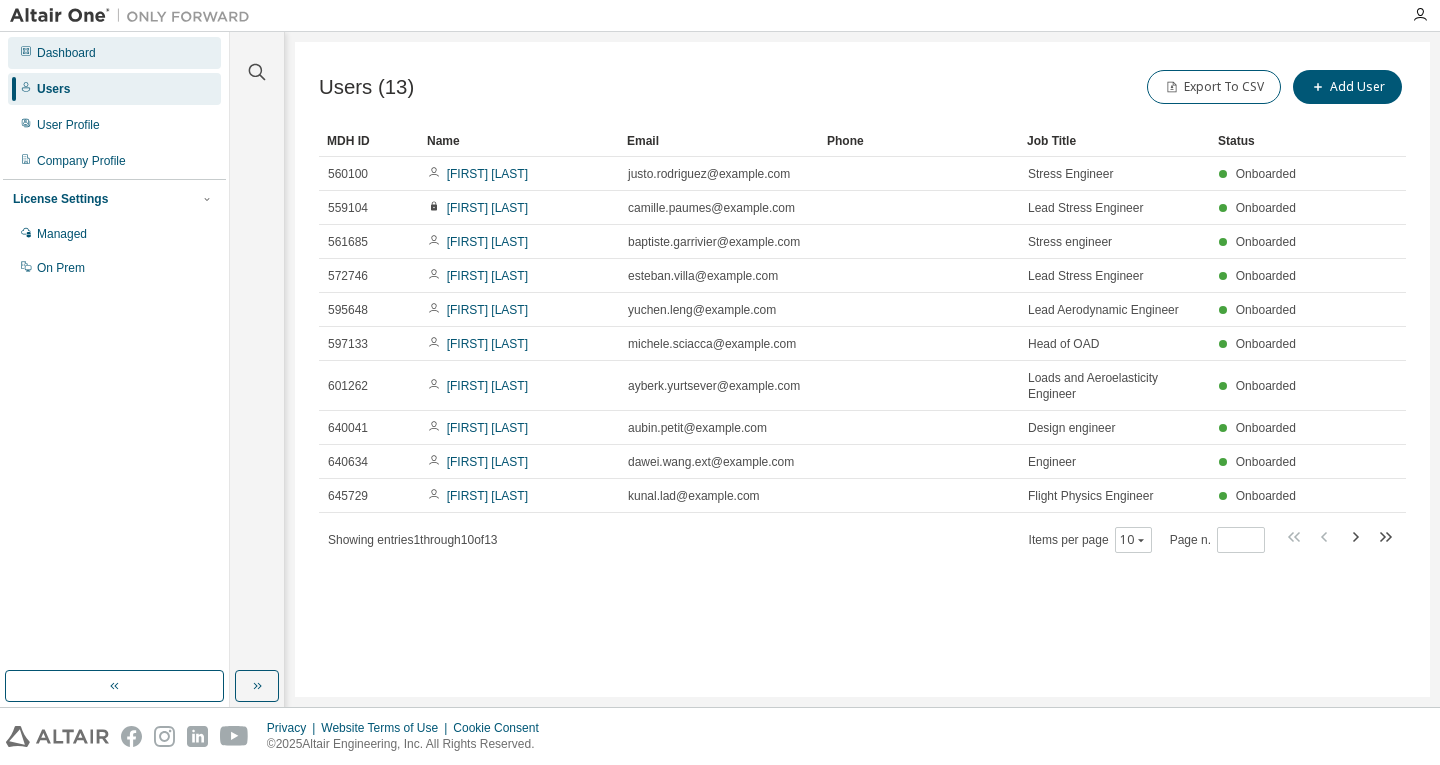 click on "Dashboard" at bounding box center (66, 53) 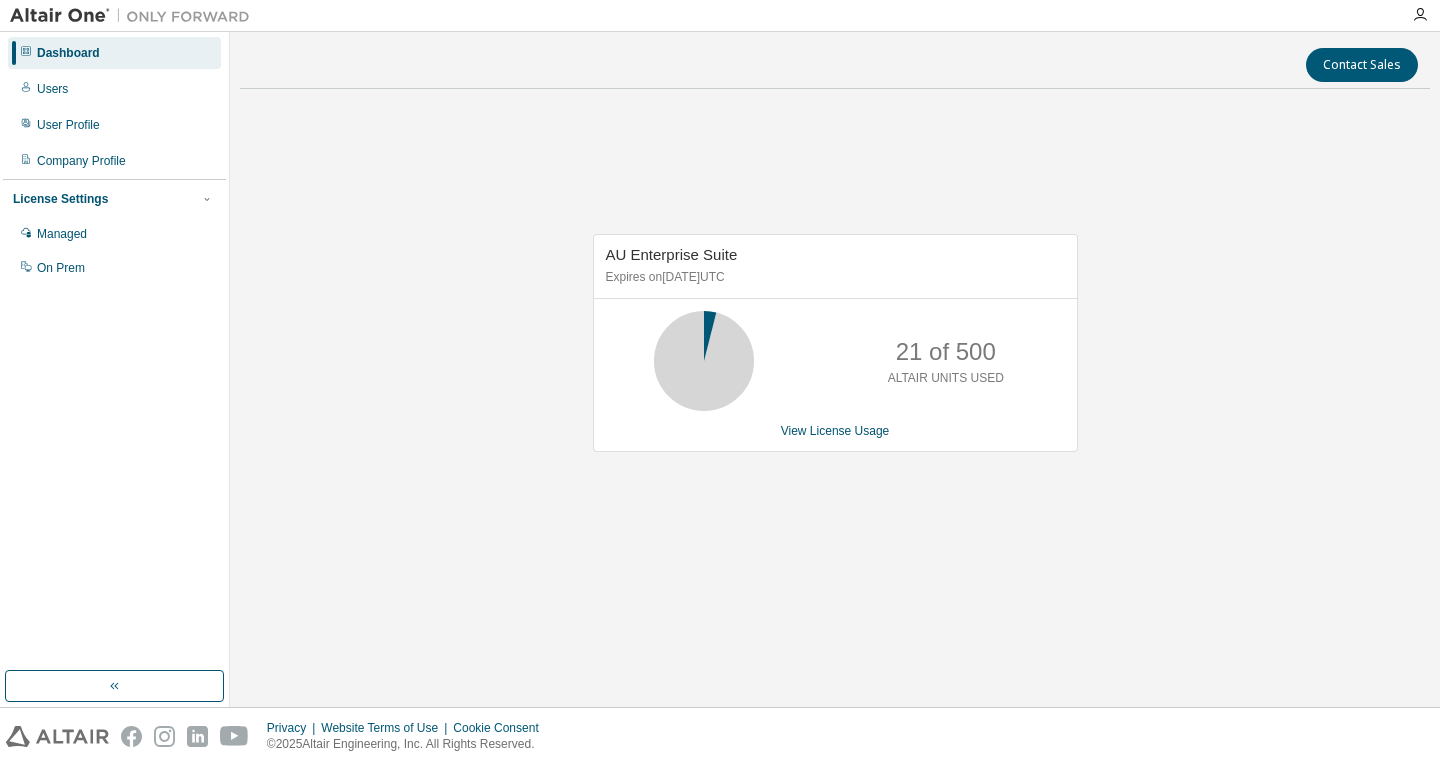 click on "AU Enterprise Suite Expires on  [DATE]  UTC  21 of 500 ALTAIR UNITS USED View License Usage" at bounding box center [835, 353] 